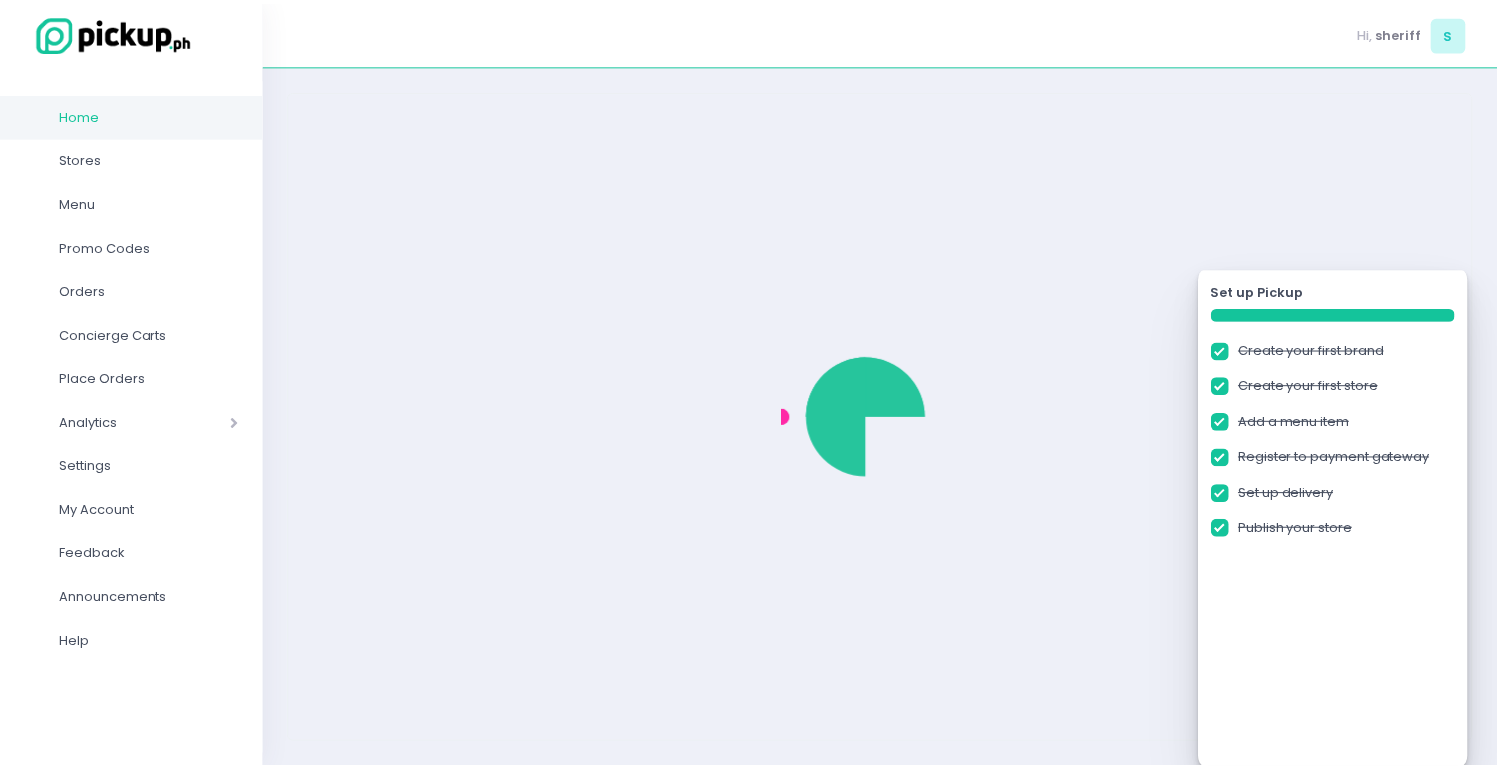 scroll, scrollTop: 0, scrollLeft: 0, axis: both 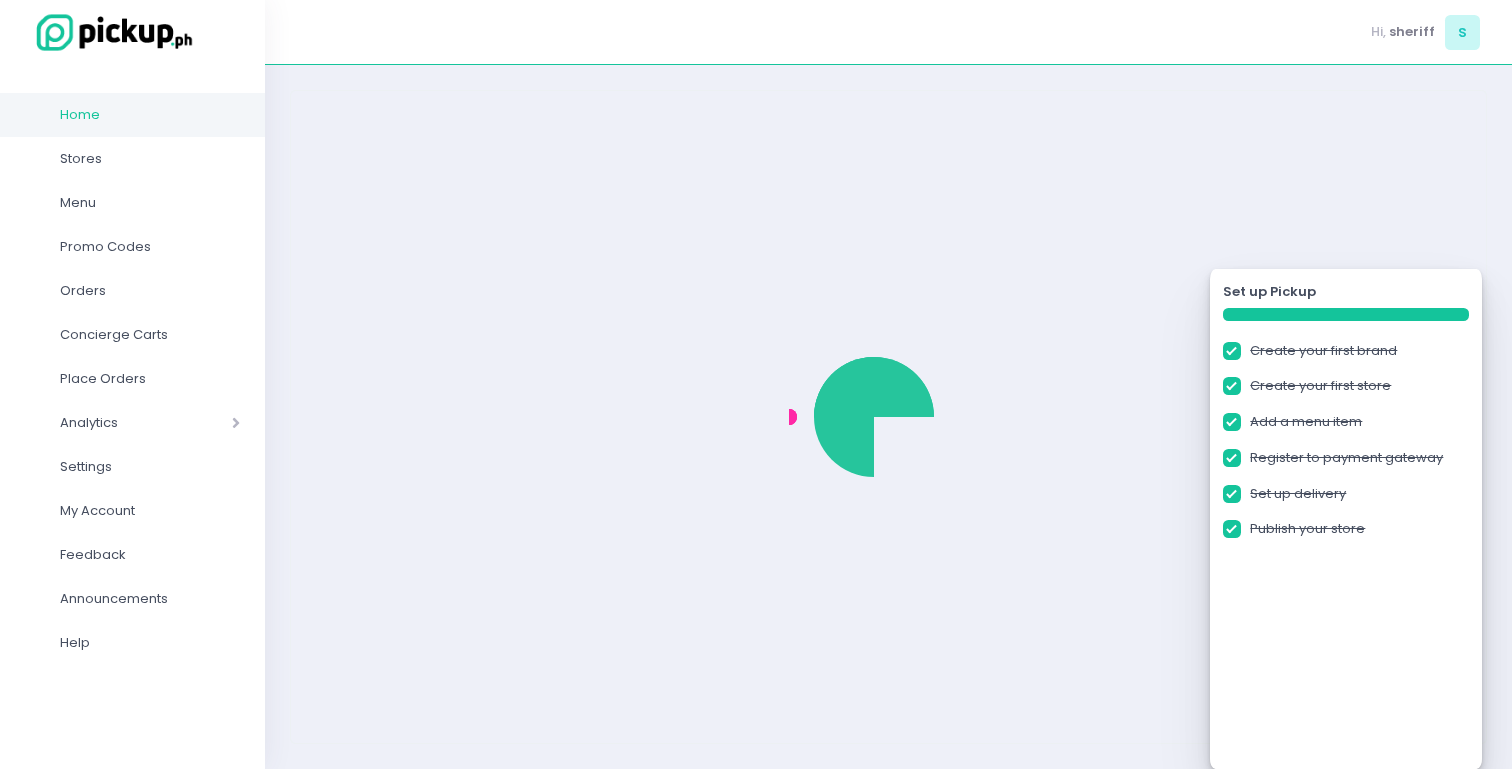 checkbox on "true" 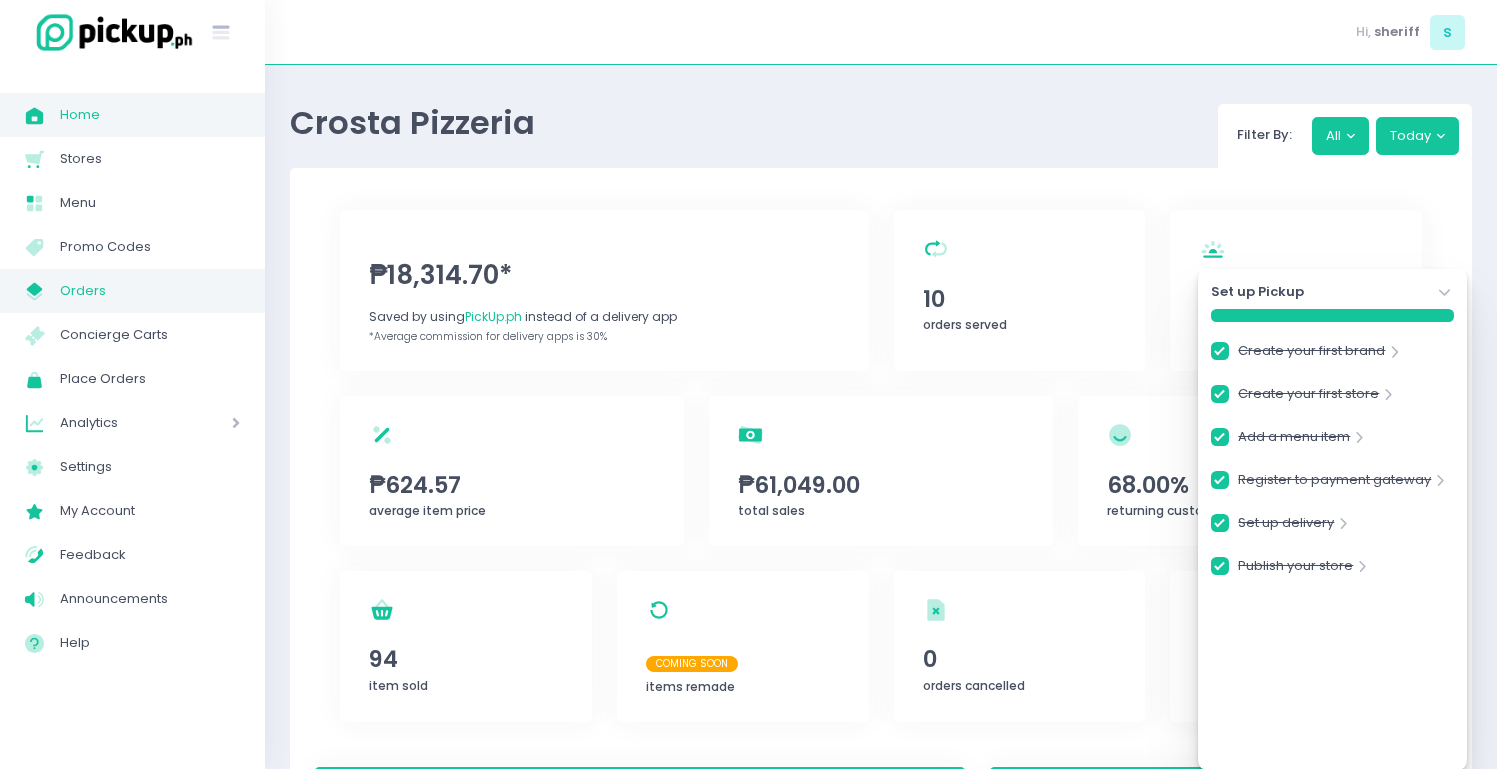 click on "Orders" at bounding box center [150, 291] 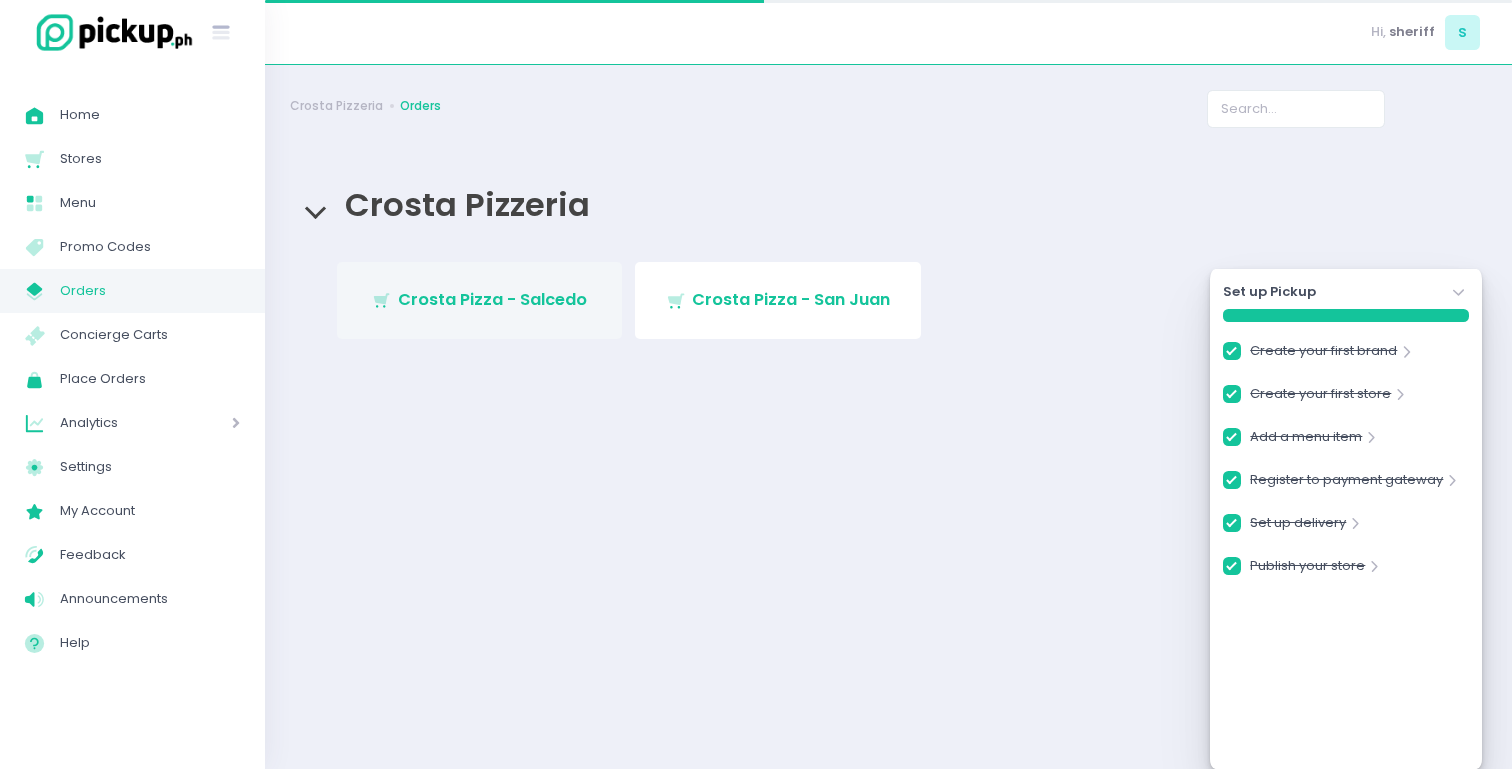 checkbox on "true" 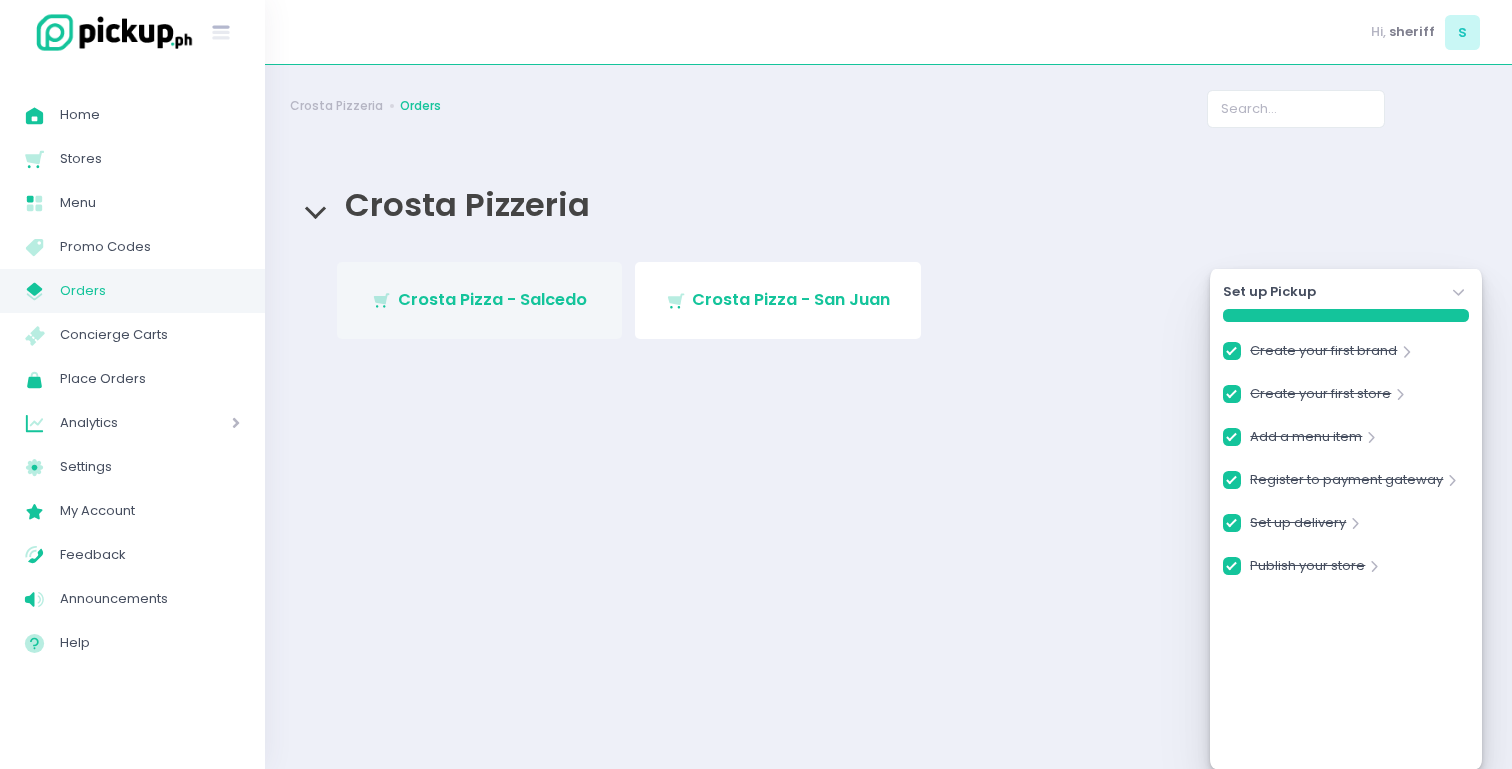 click on "Crosta Pizza - Salcedo" at bounding box center (492, 299) 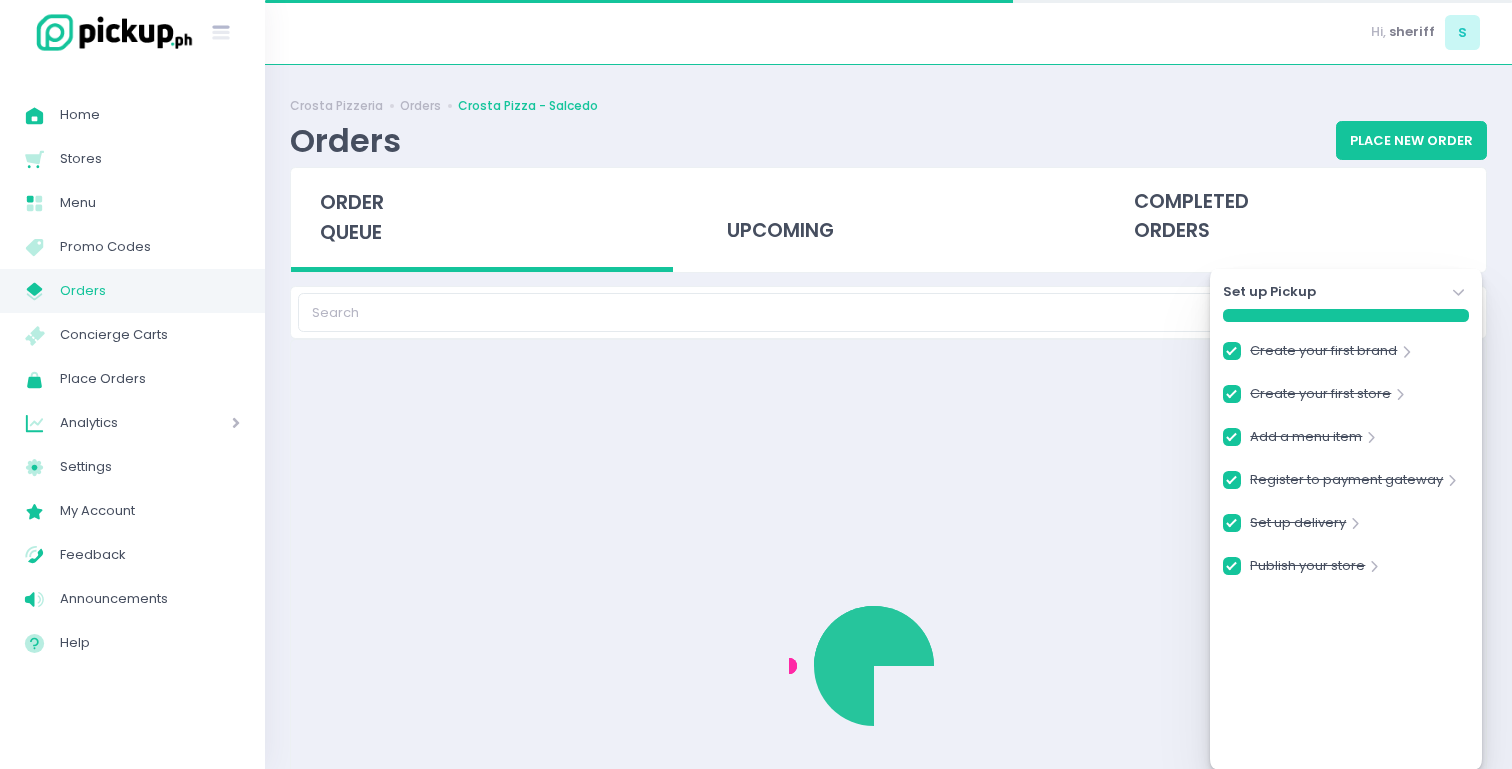 checkbox on "true" 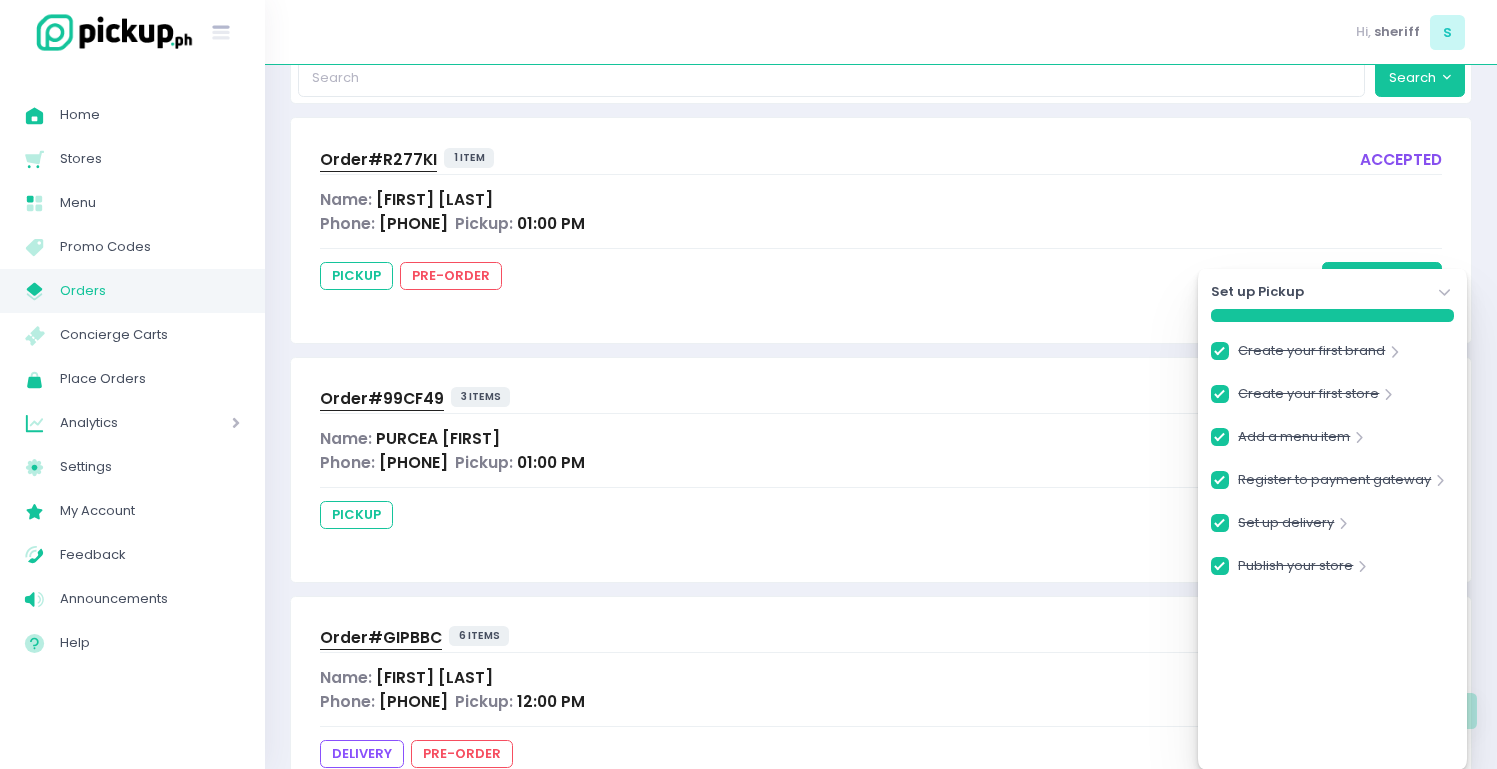 scroll, scrollTop: 565, scrollLeft: 0, axis: vertical 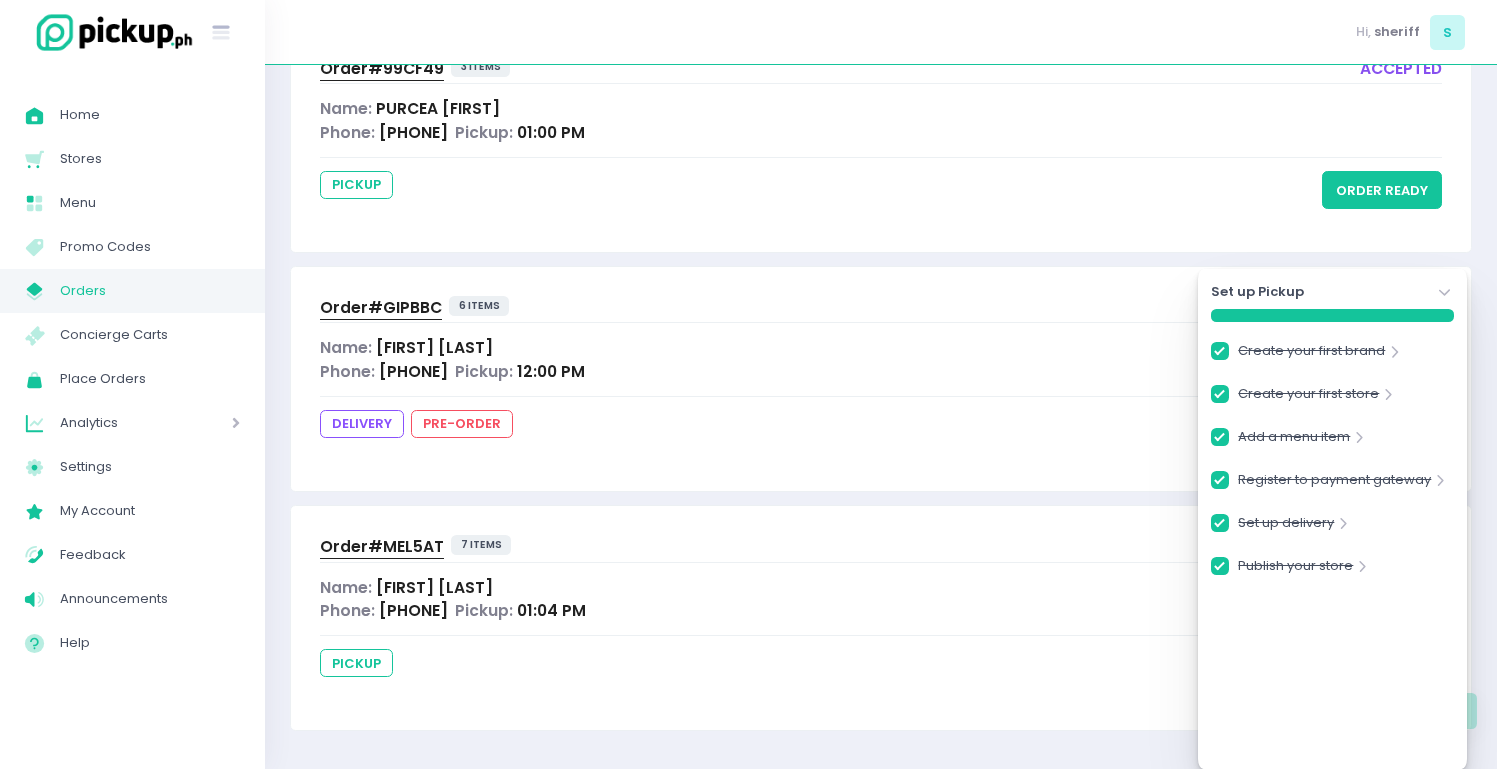 click on "Order# GIPBBC   6 items   ready for delivery Name:   Joyce   Caballero Phone:   09166774507 Pickup:   12:00 PM DELIVERY pre-order   dispatched" at bounding box center [881, 379] 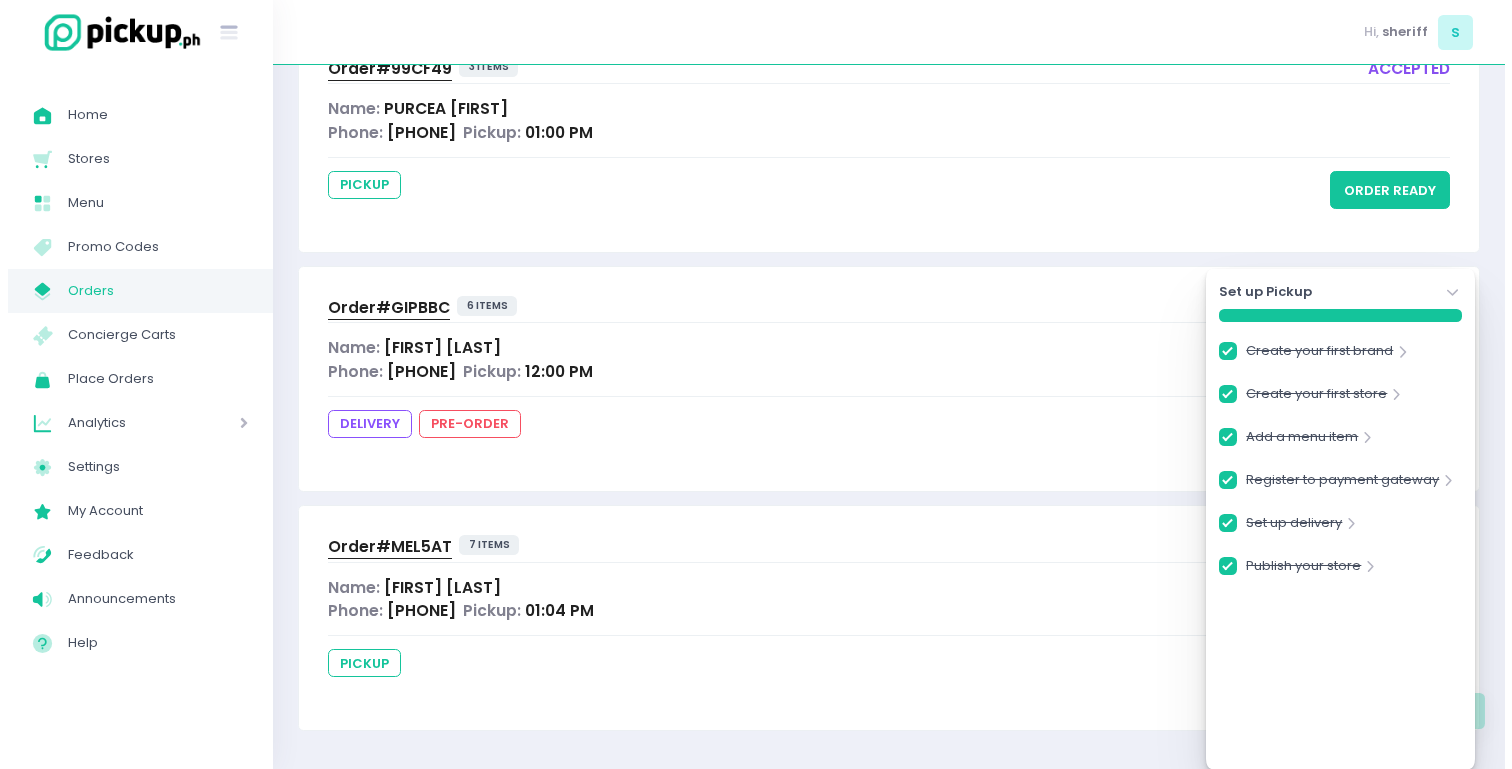 scroll, scrollTop: 0, scrollLeft: 0, axis: both 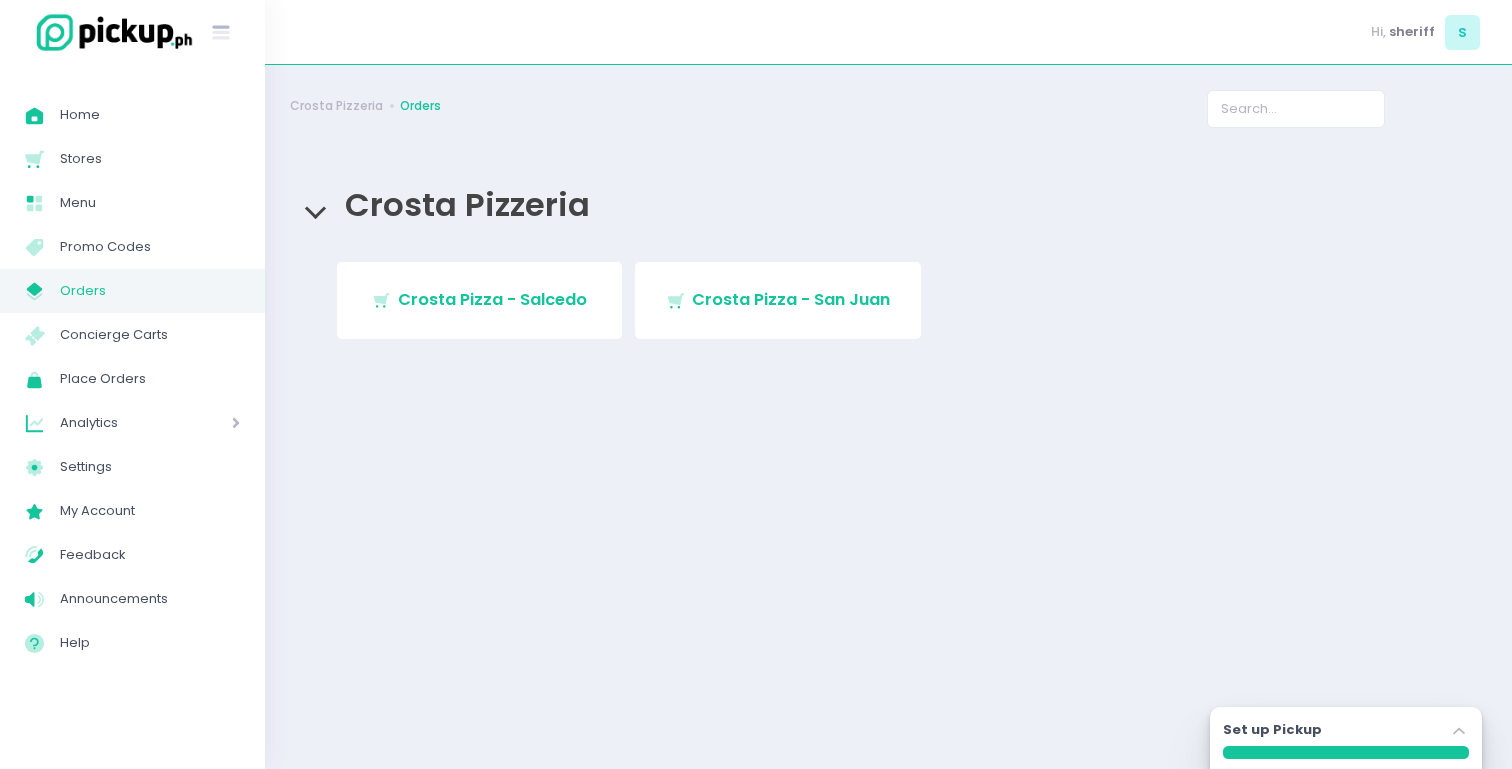 click on "Stockholm-icons / Shopping / Cart1 Created with Sketch. Crosta Pizza - Salcedo" at bounding box center [480, 300] 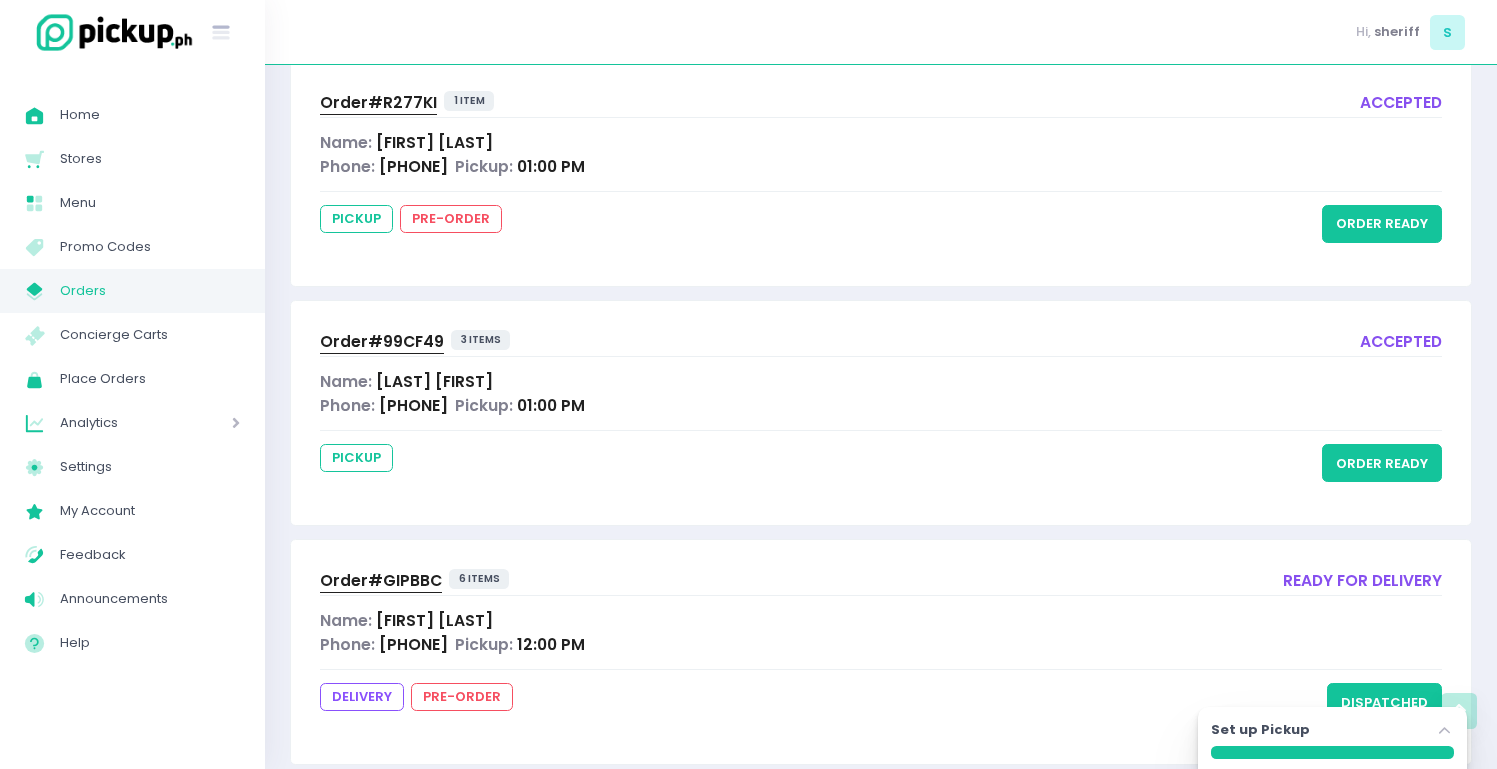 scroll, scrollTop: 0, scrollLeft: 0, axis: both 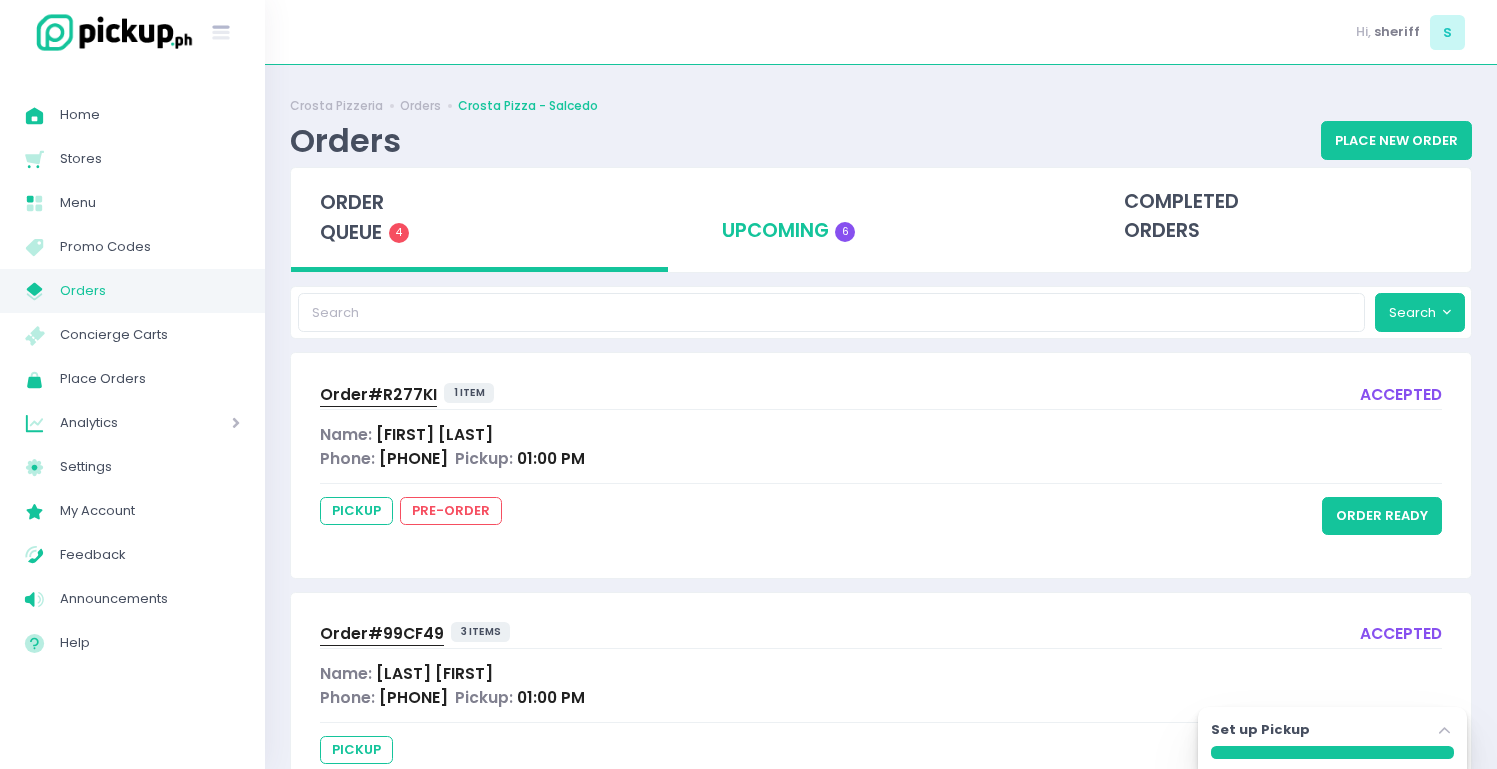 click on "upcoming 6" at bounding box center (881, 217) 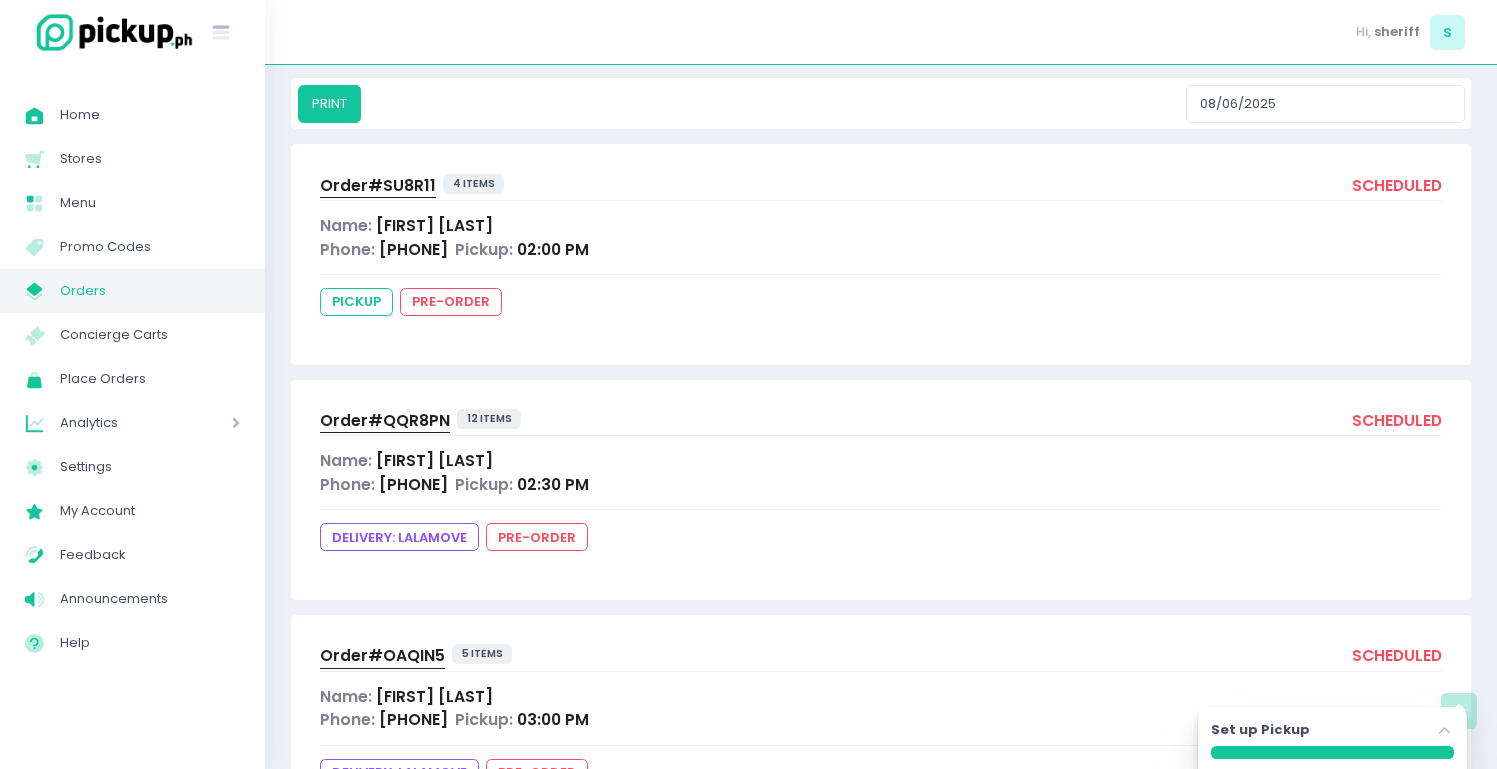 scroll, scrollTop: 0, scrollLeft: 0, axis: both 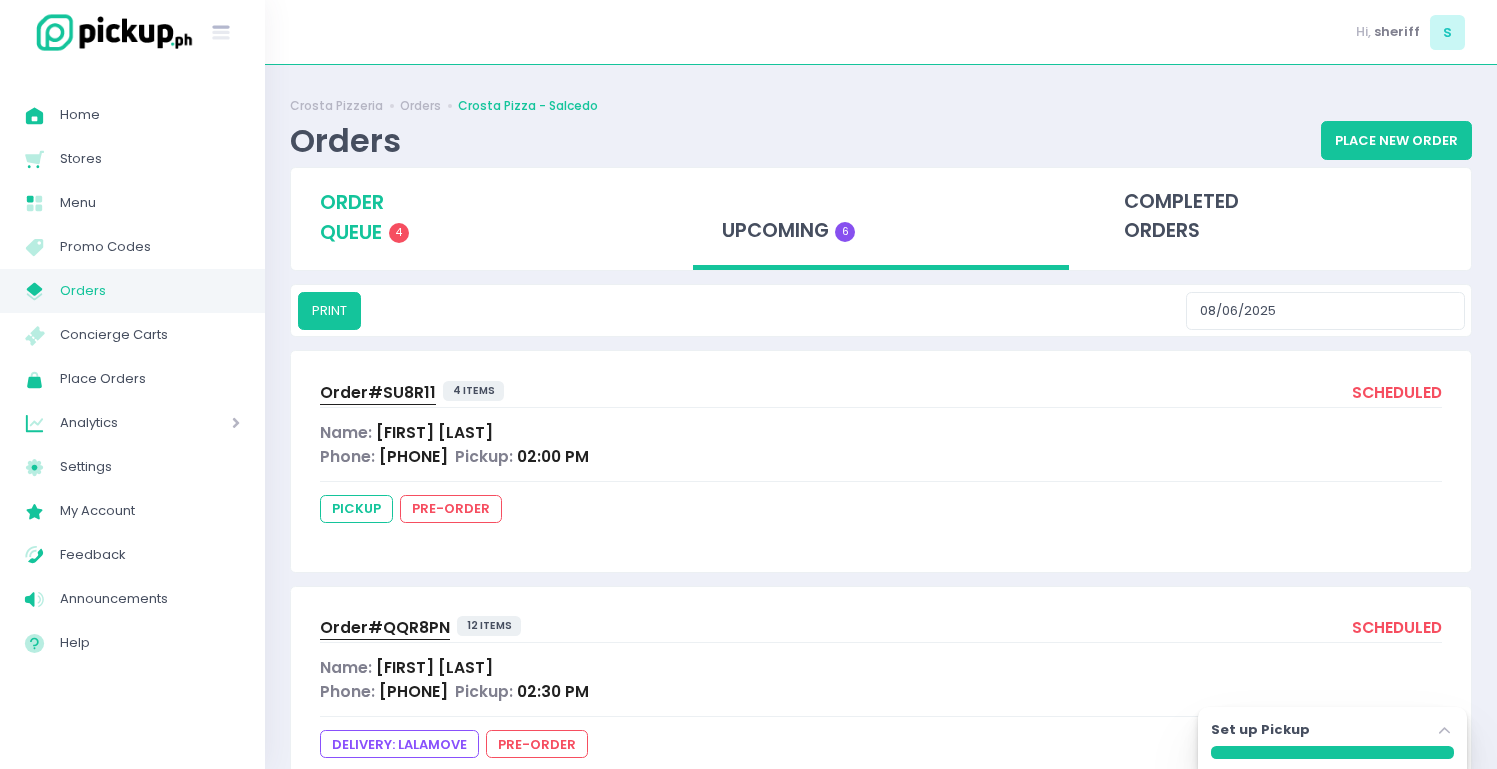 click on "4" at bounding box center (399, 233) 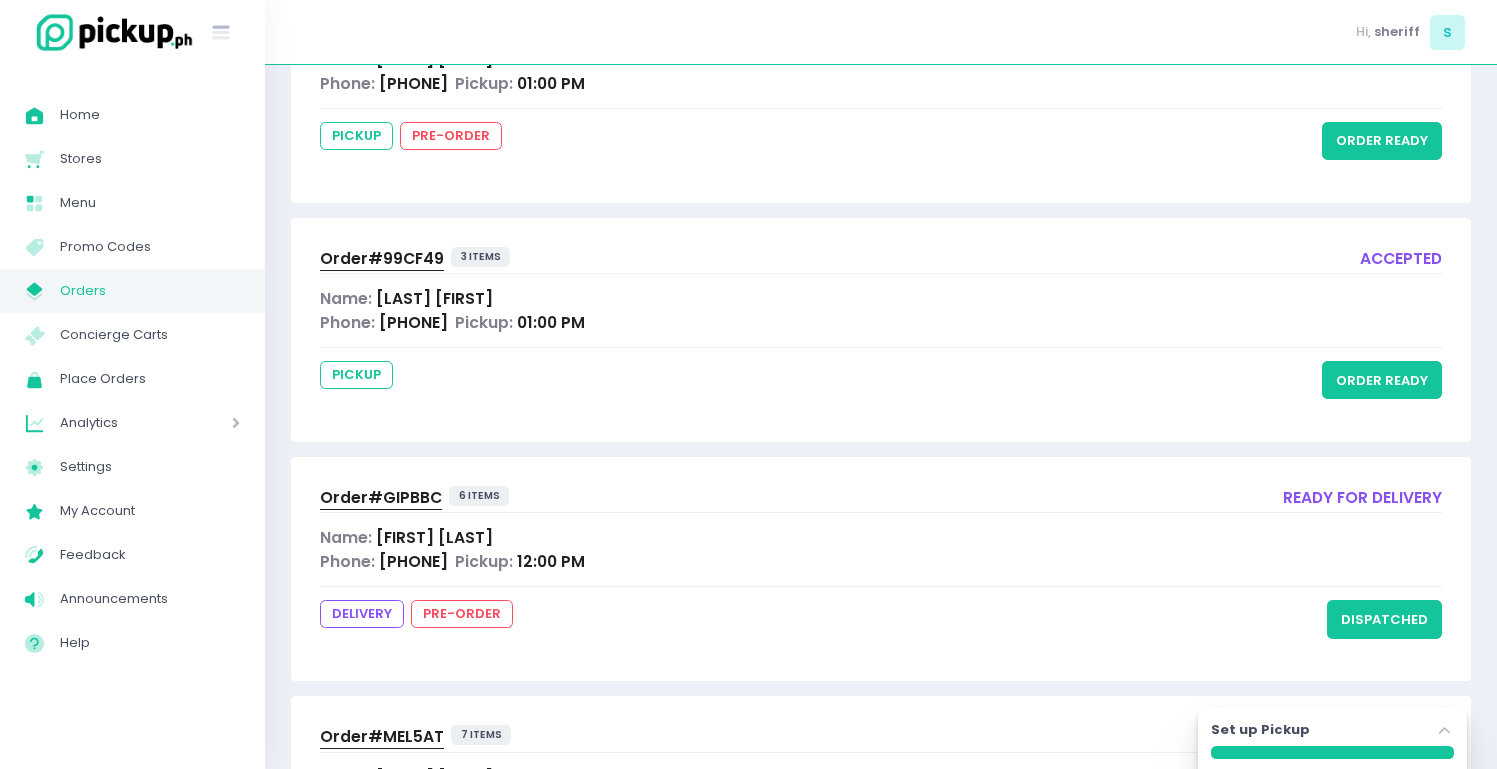 scroll, scrollTop: 565, scrollLeft: 0, axis: vertical 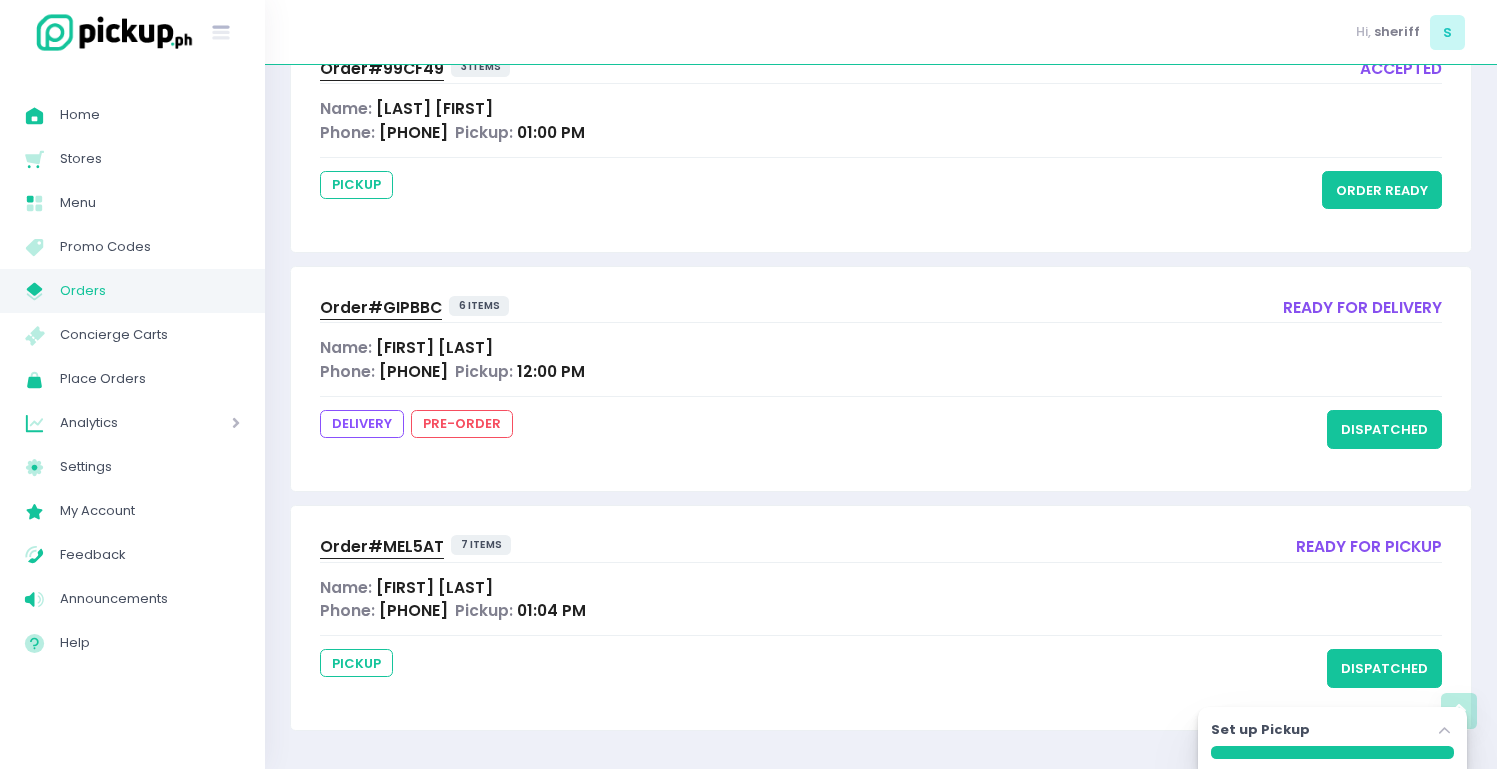 click on "Order# GIPBBC" at bounding box center (381, 307) 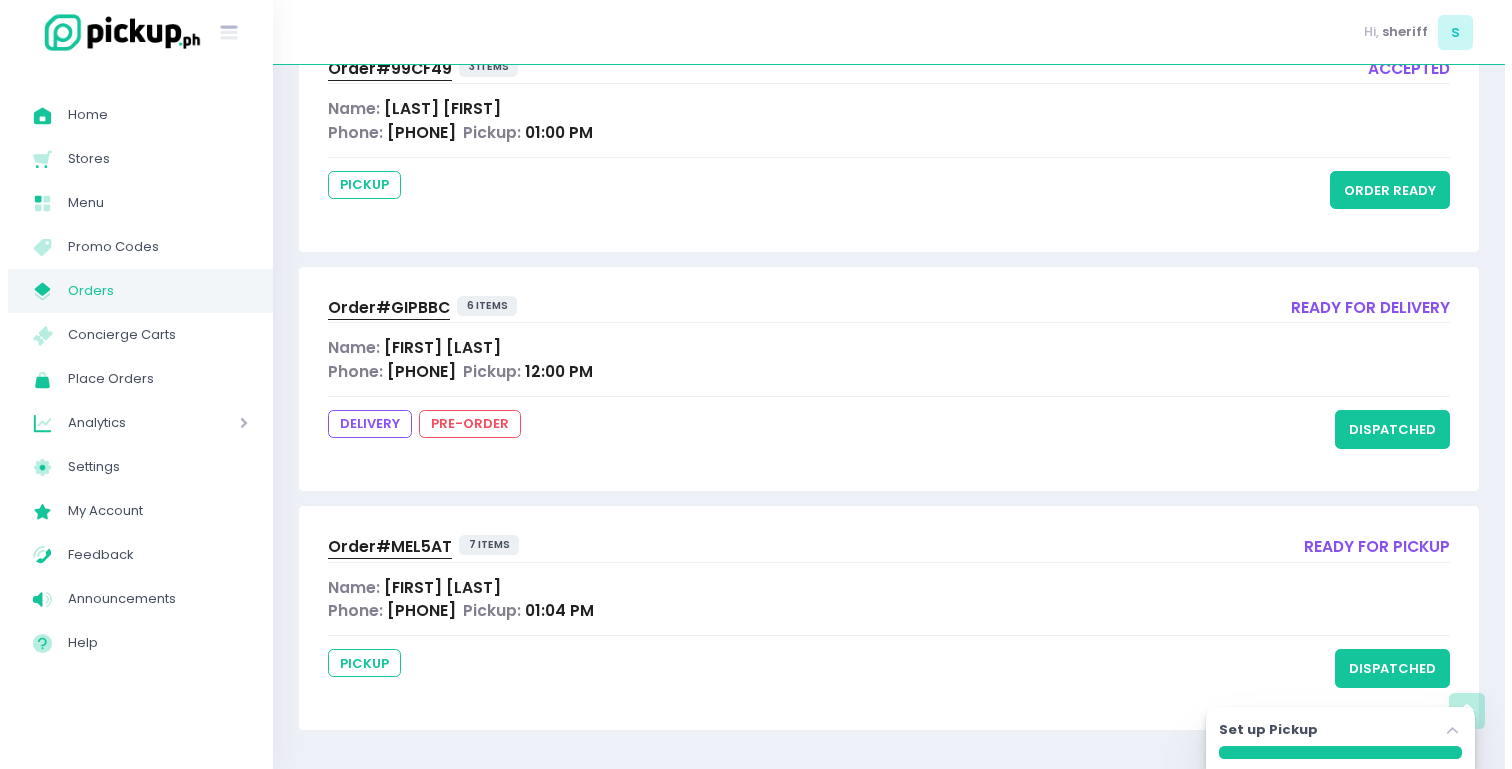 scroll, scrollTop: 0, scrollLeft: 0, axis: both 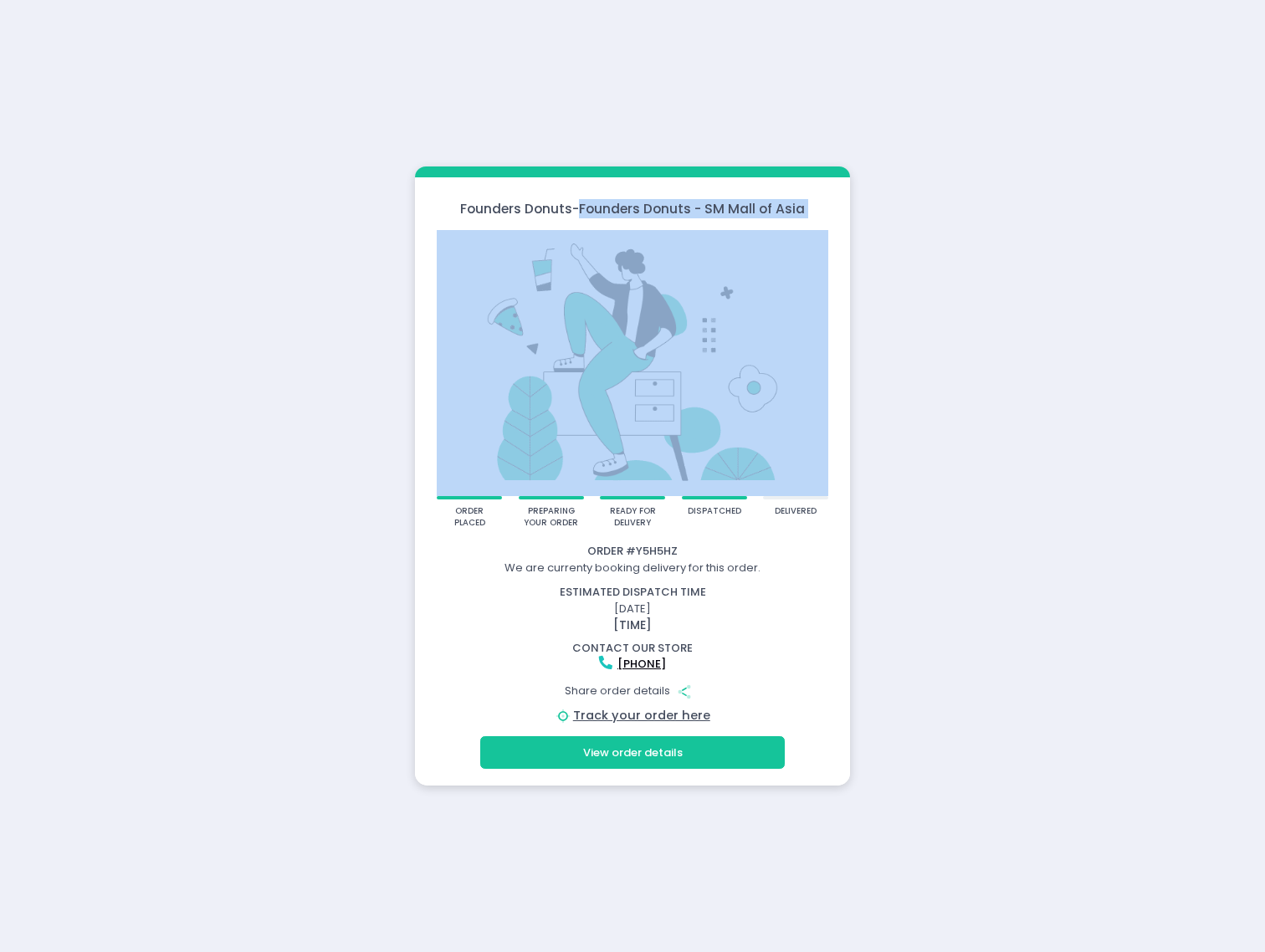 drag, startPoint x: 585, startPoint y: 207, endPoint x: 796, endPoint y: 222, distance: 211.5325 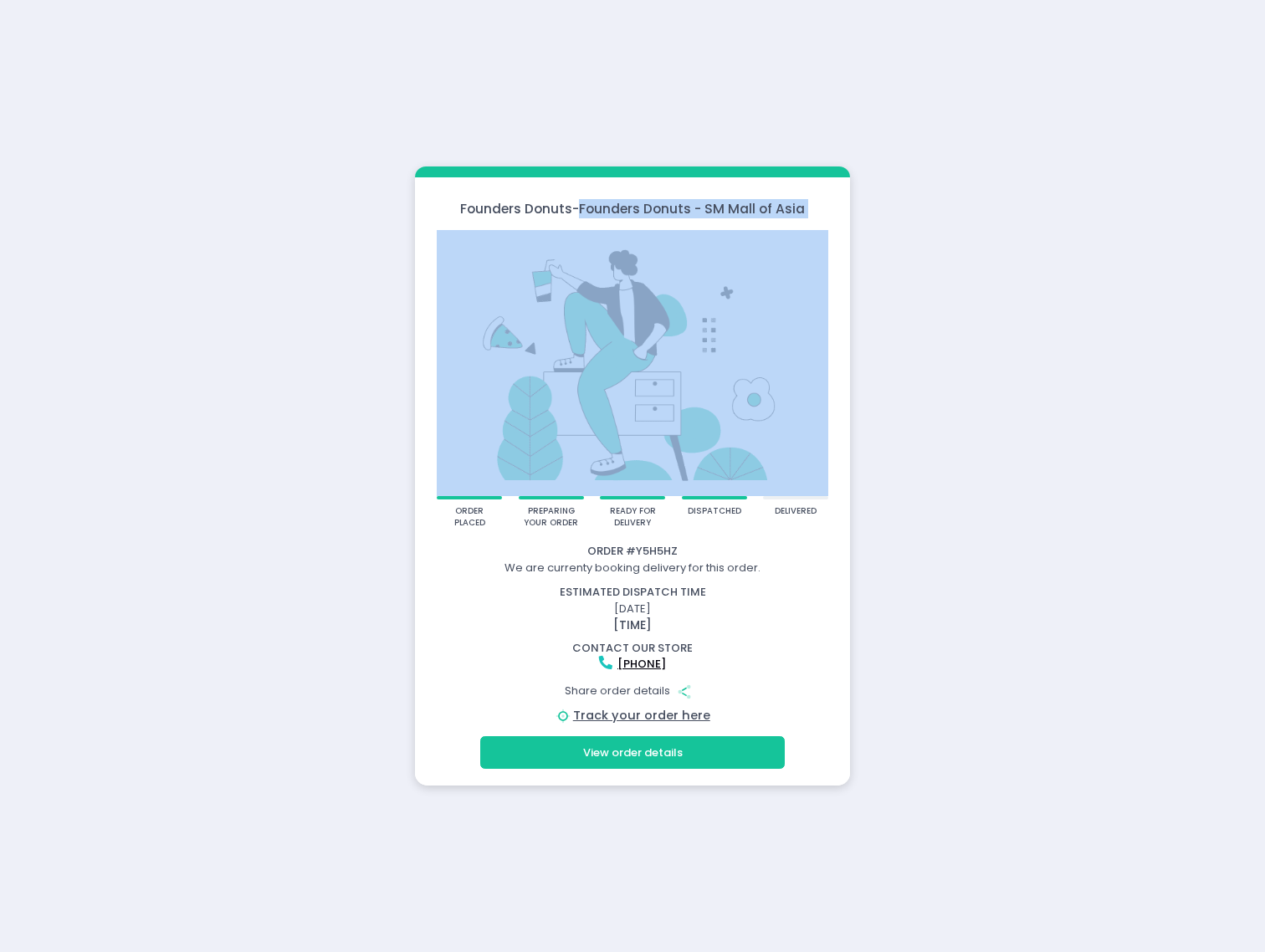 click on "Founders Donuts - Founders Donuts - SM Mall of Asia order placed preparing your order ready for delivery dispatched delivered" at bounding box center (632, 356) 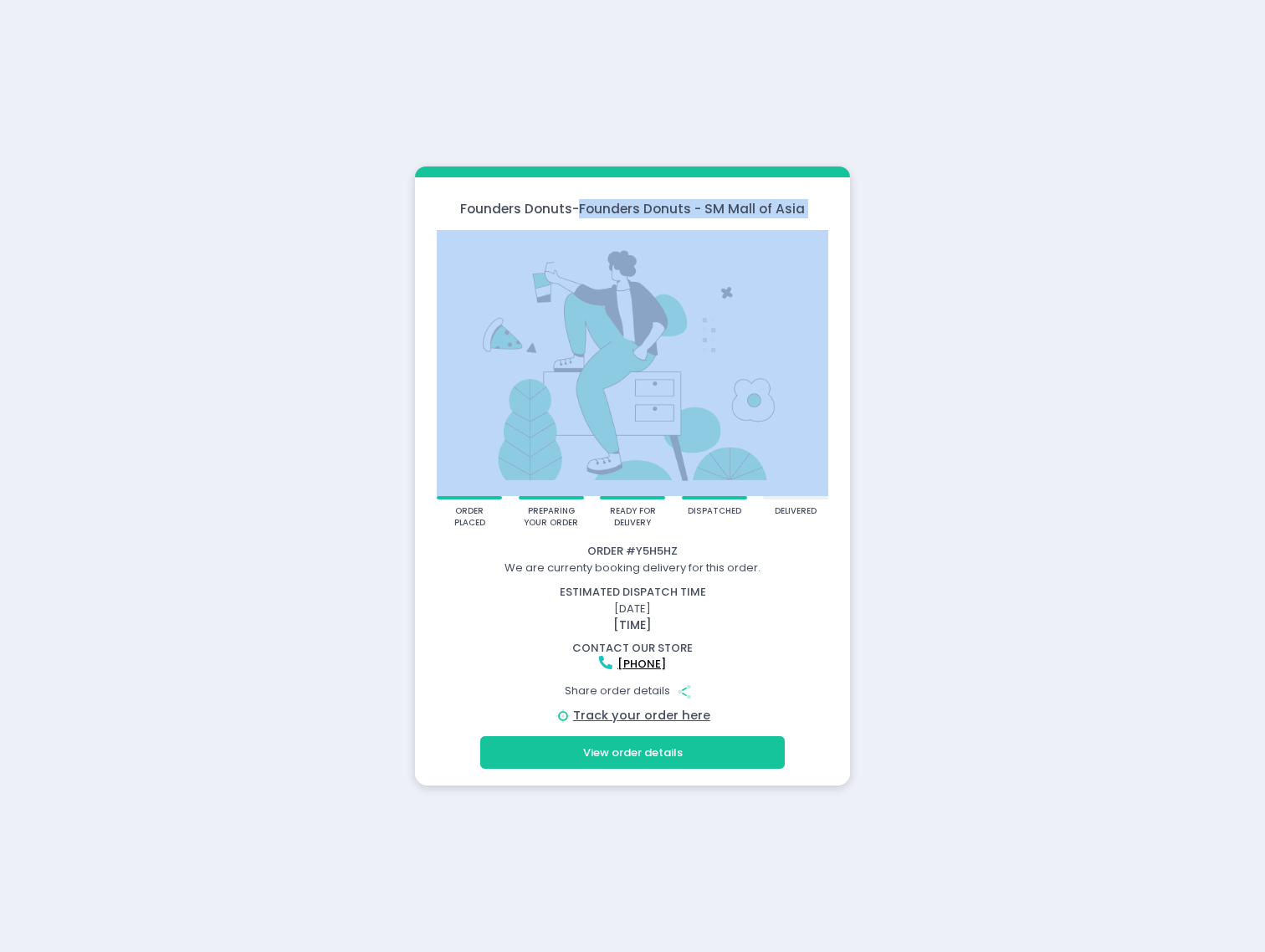 copy on "Founders Donuts - SM Mall of Asia" 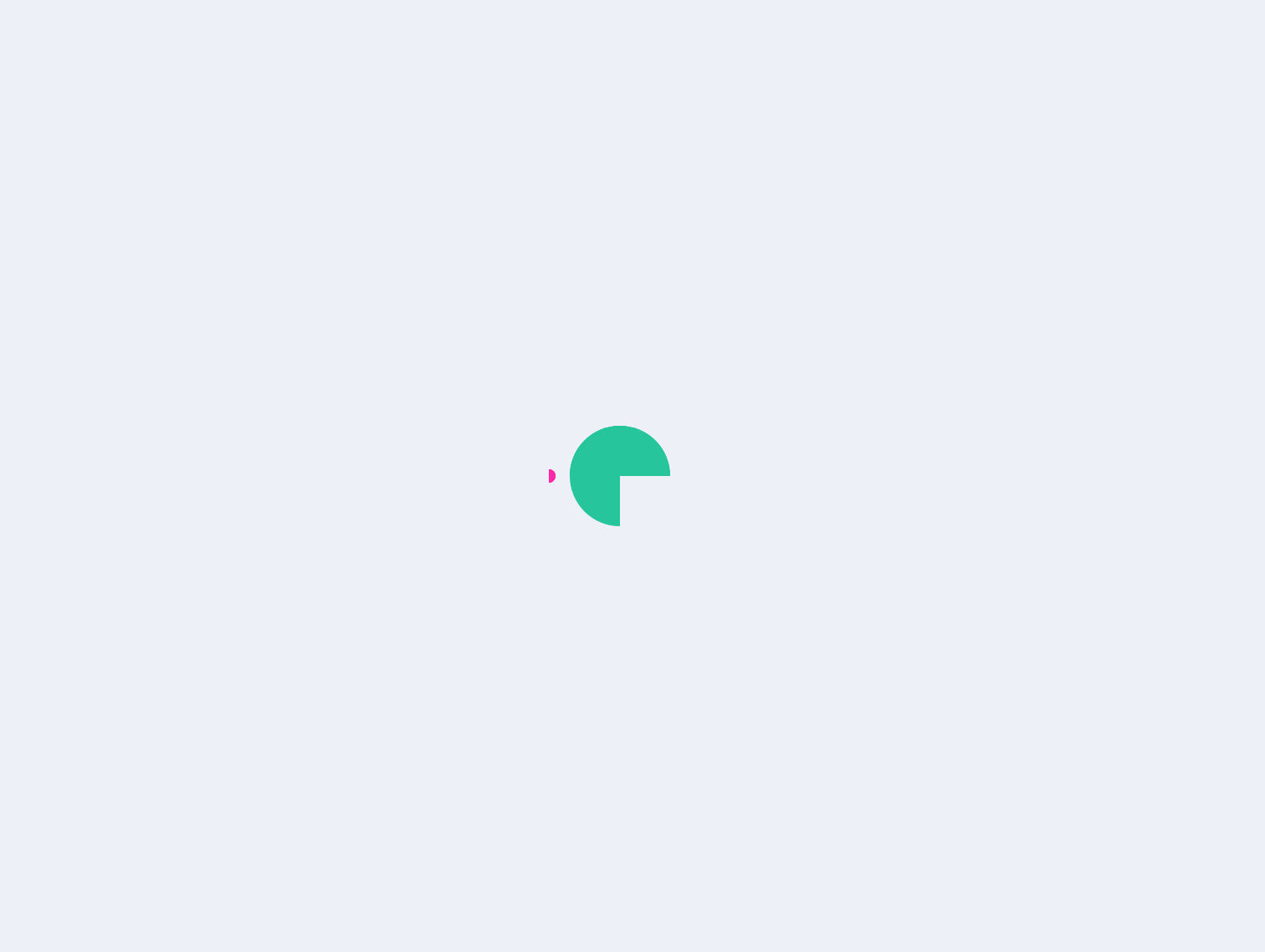 scroll, scrollTop: 0, scrollLeft: 0, axis: both 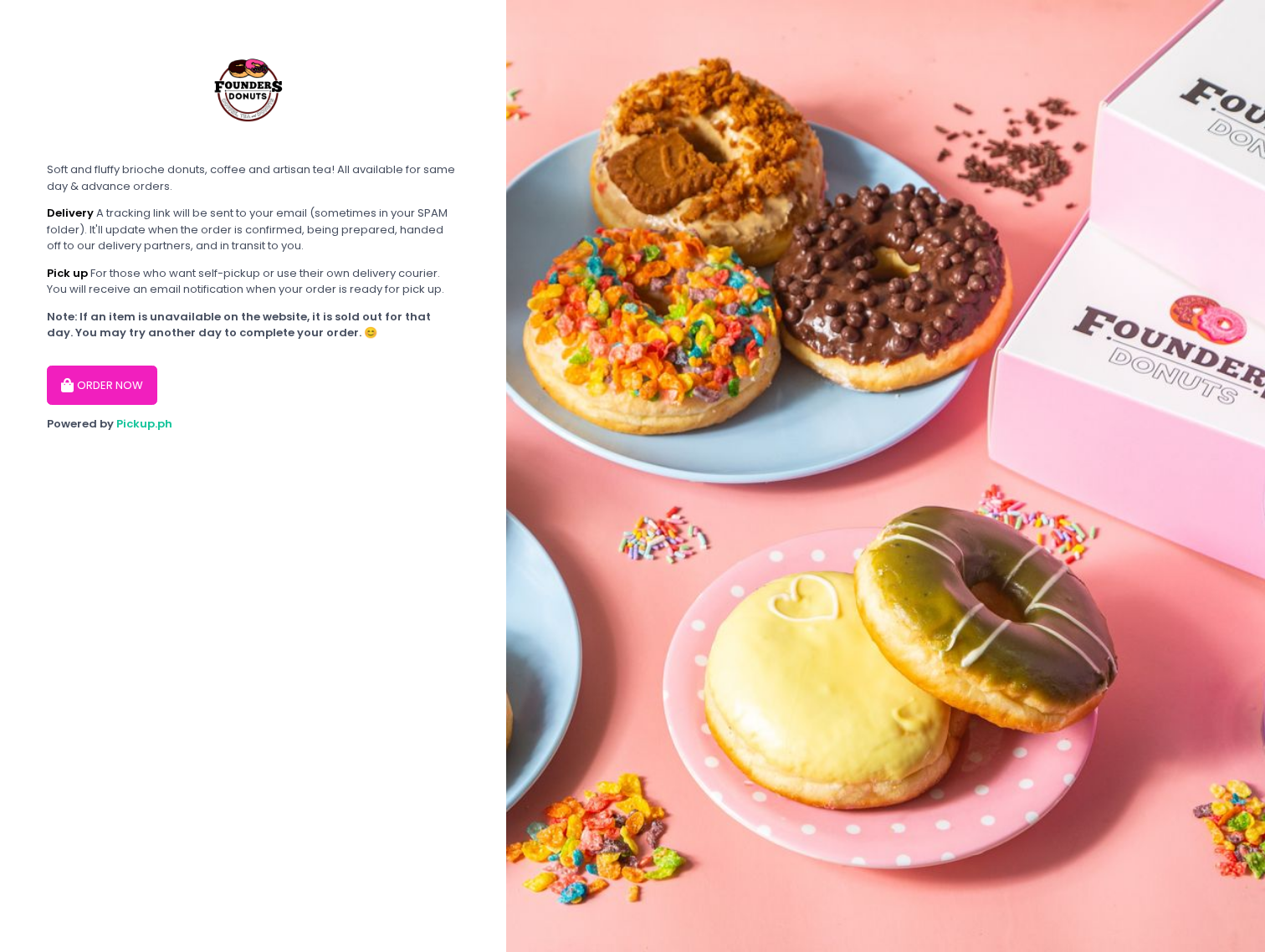 click on "Soft and fluffy brioche donuts, coffee and artisan tea! All available for same day & advance orders. Delivery    A tracking link will be sent to your email (sometimes in your SPAM folder). It'll update when the order is confirmed, being prepared, handed off to our delivery partners, and in transit to you.  Pick up   For those who want self-pickup or use their own delivery courier. You will receive an email notification when your order is ready for pick up.       Note: If an item is unavailable on the website, it is sold out for that day. You may try another day to complete your order. 😊 ORDER NOW Powered by   Pickup.ph" at bounding box center [253, 476] 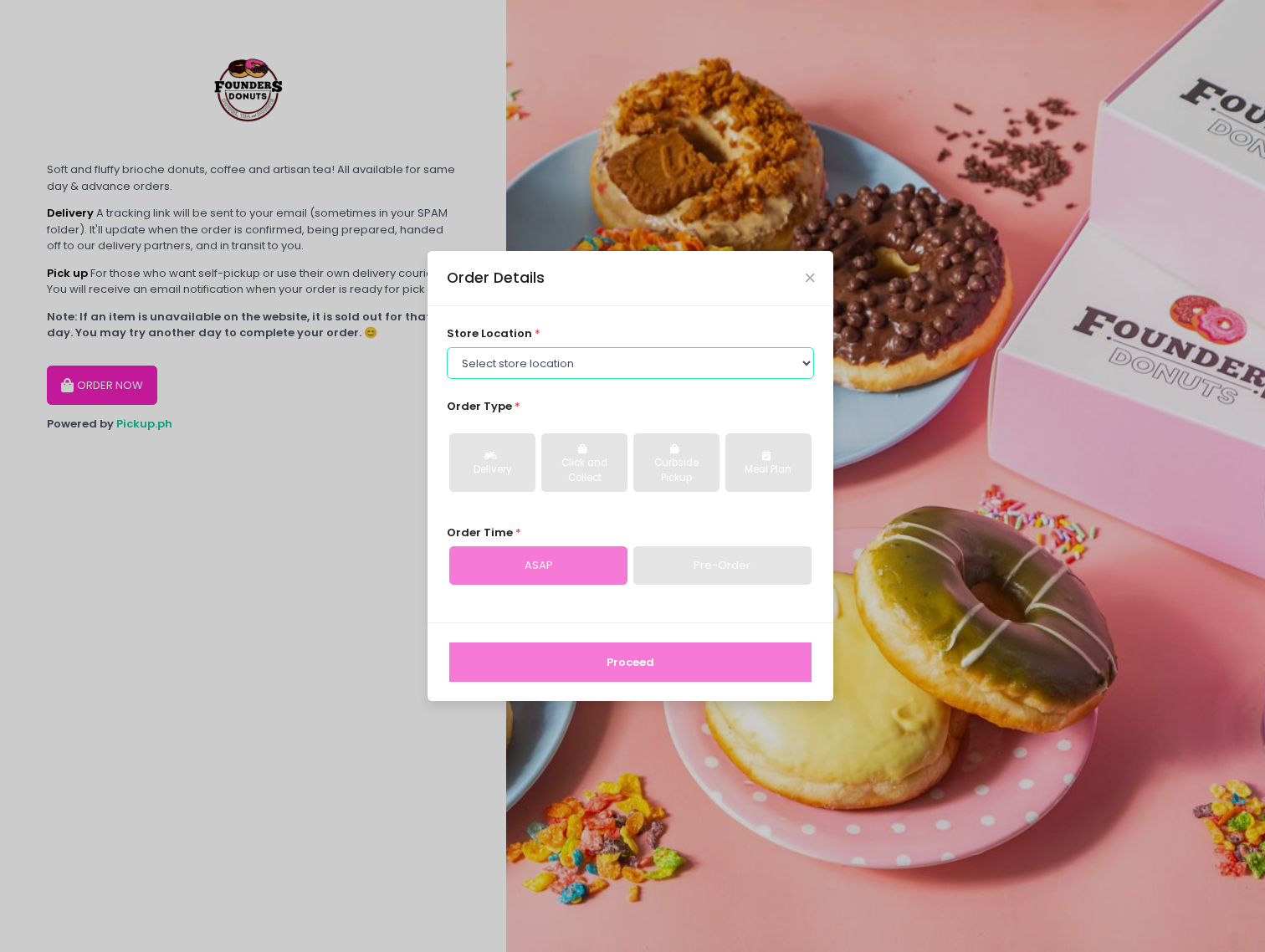 click on "Select store location Founders Donuts - Zobel Roxas Makati   Founders Donuts - SM Sucat  Founders Donuts - Bacoor, Cavite  Founders Donuts - SM Bicutan  Founders Donuts - SM Mall of Asia  Founders Donuts - Annapolis, Greenhills" at bounding box center (631, 363) 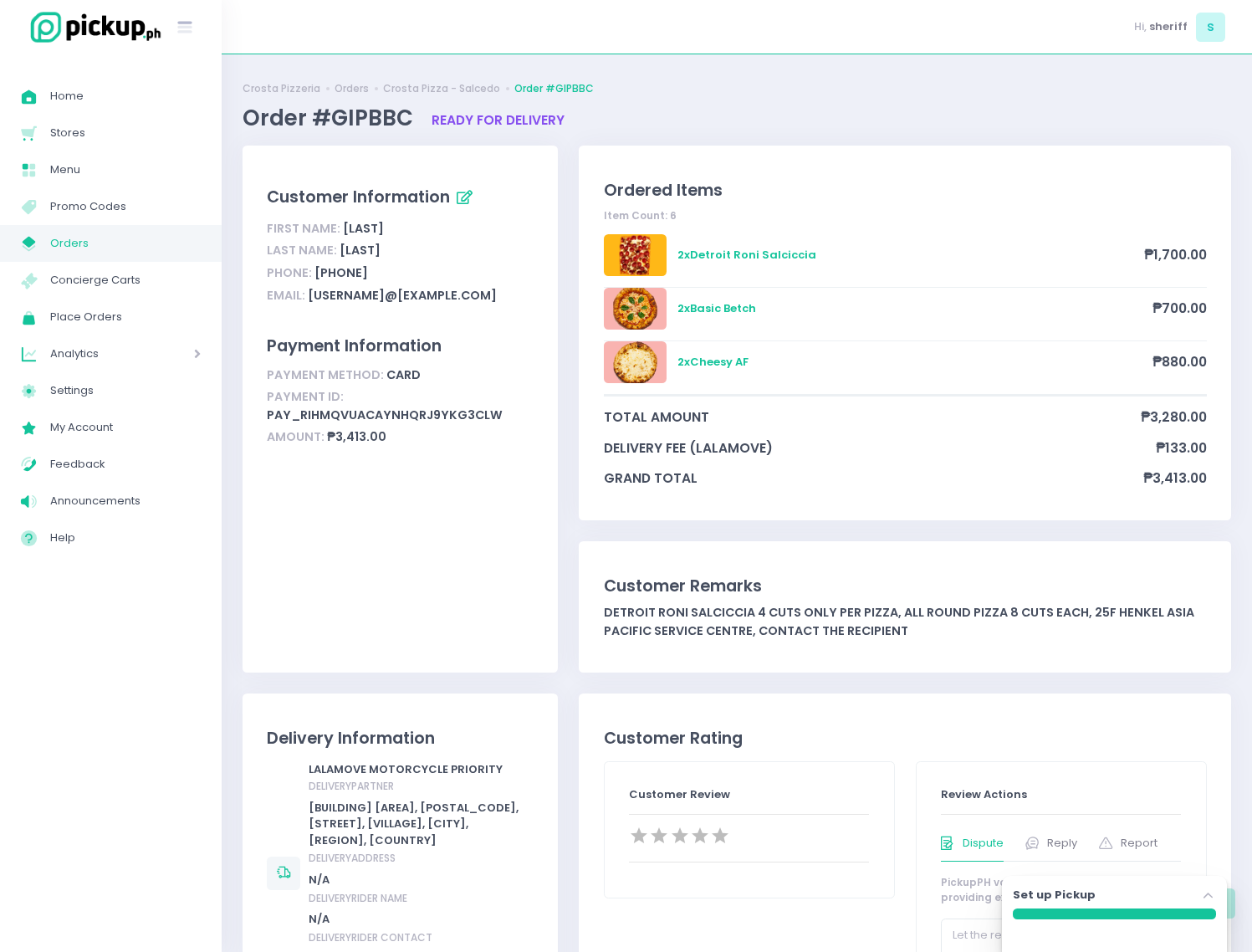 scroll, scrollTop: 590, scrollLeft: 0, axis: vertical 